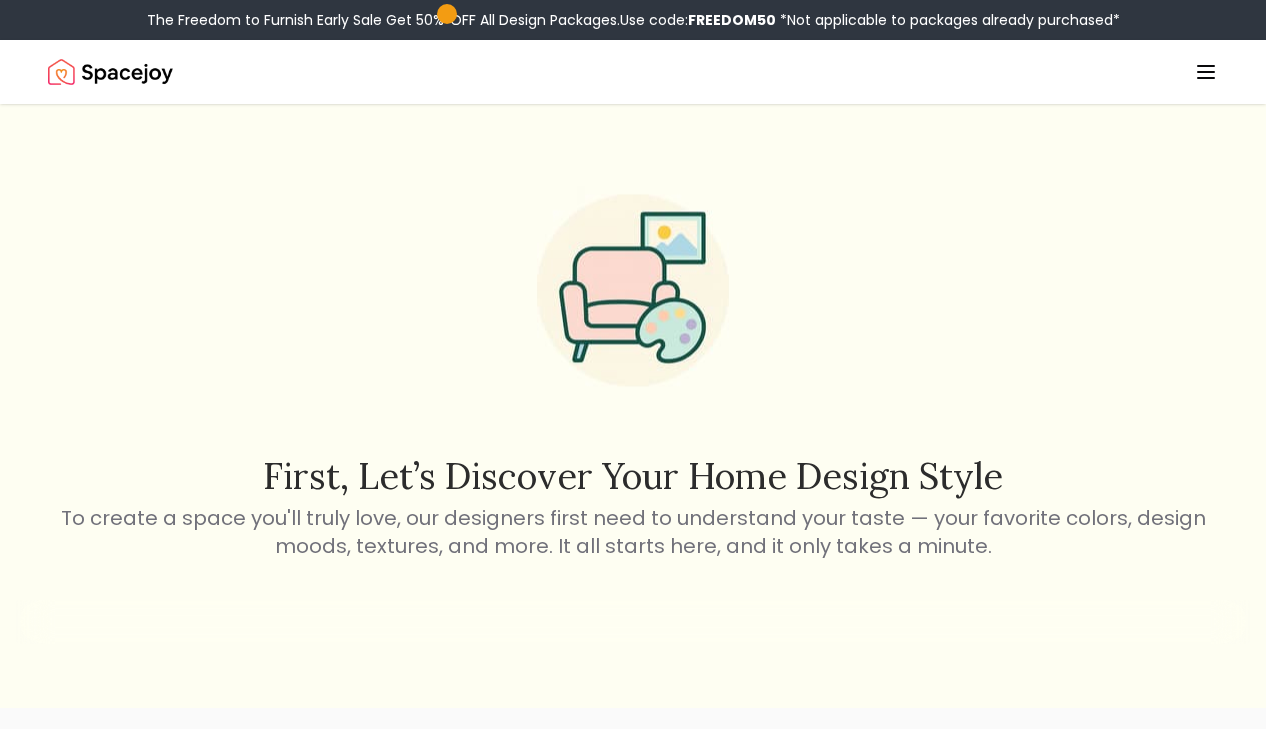 scroll, scrollTop: 0, scrollLeft: 0, axis: both 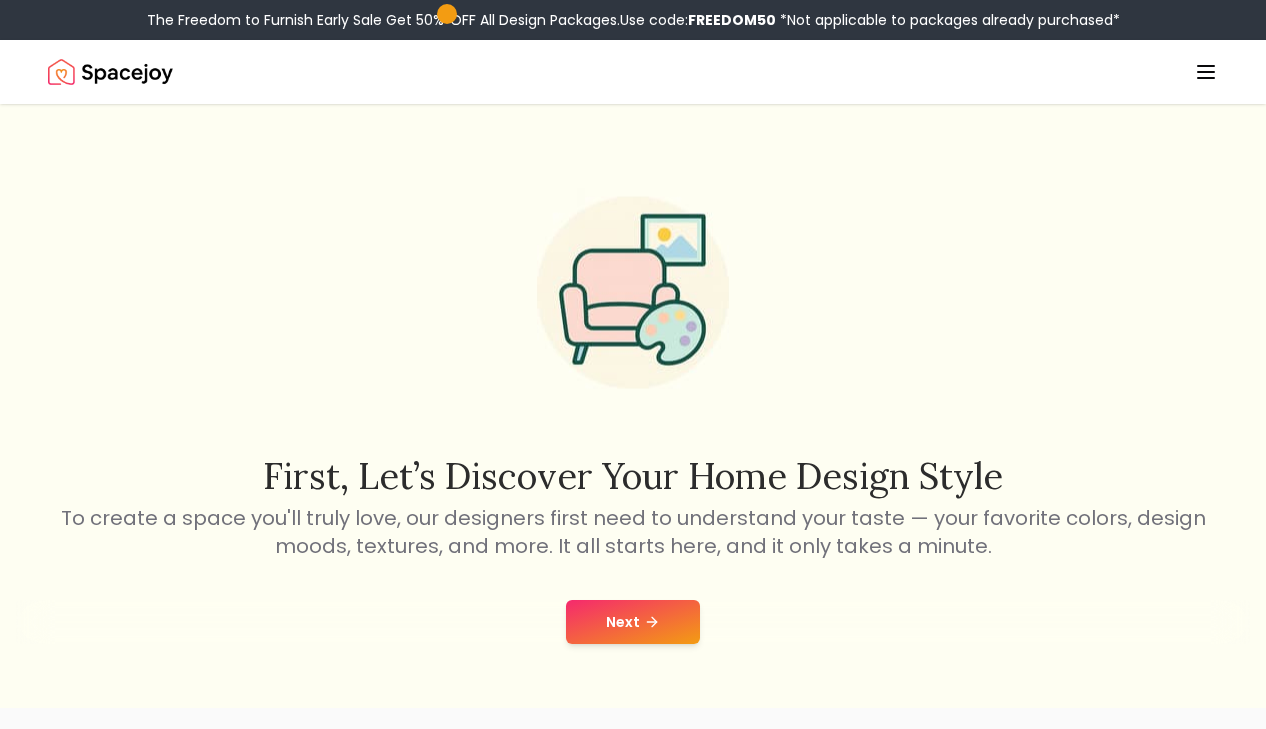 click on "First, let’s discover your home design style To create a space you'll truly love, our designers first need to understand your taste — your favorite colors, design moods, textures, and more. It all starts here, and it only takes a minute. Next" at bounding box center [633, 406] 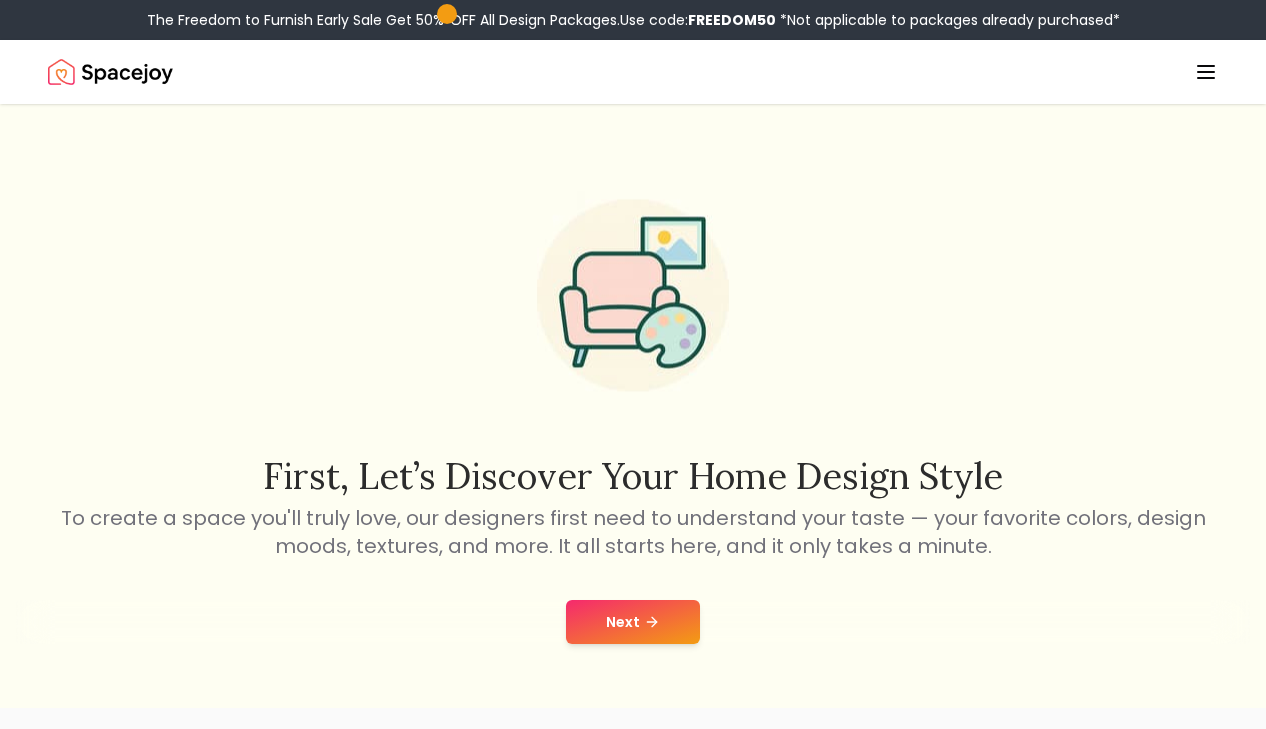 click 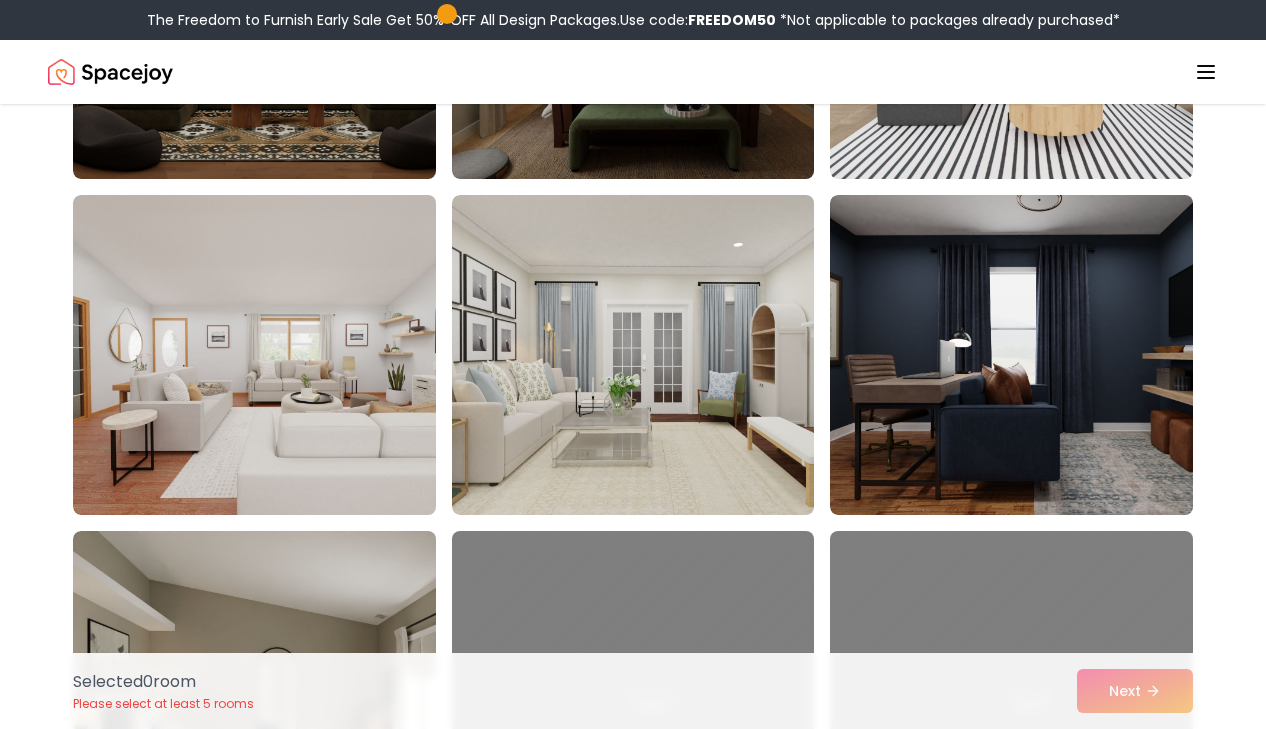 scroll, scrollTop: 4115, scrollLeft: 0, axis: vertical 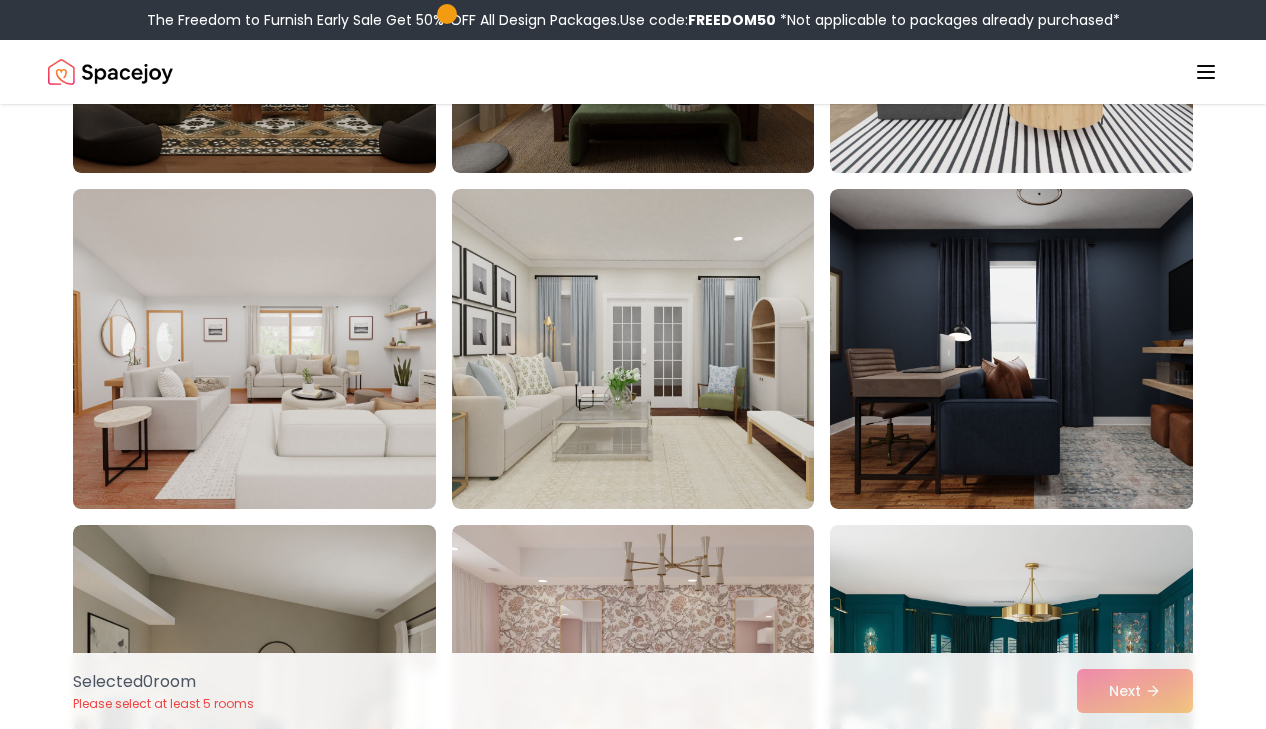 click at bounding box center (273, 349) 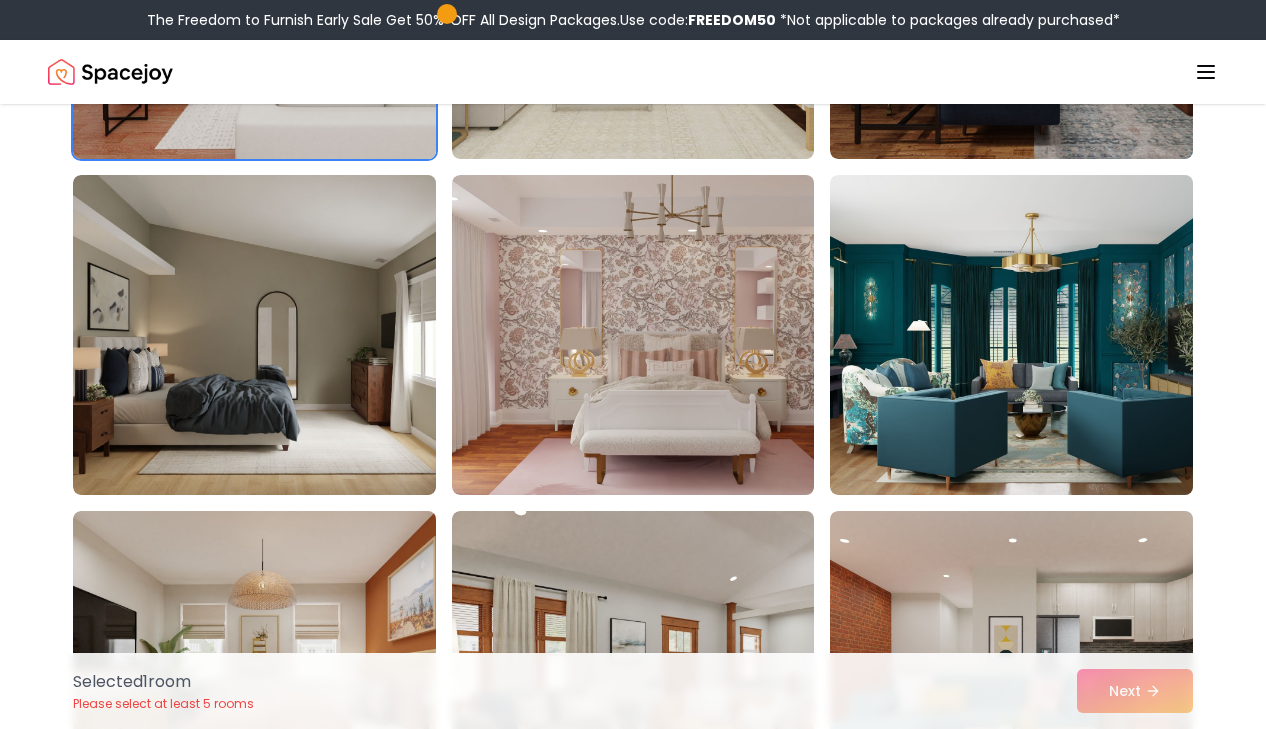 scroll, scrollTop: 4467, scrollLeft: 0, axis: vertical 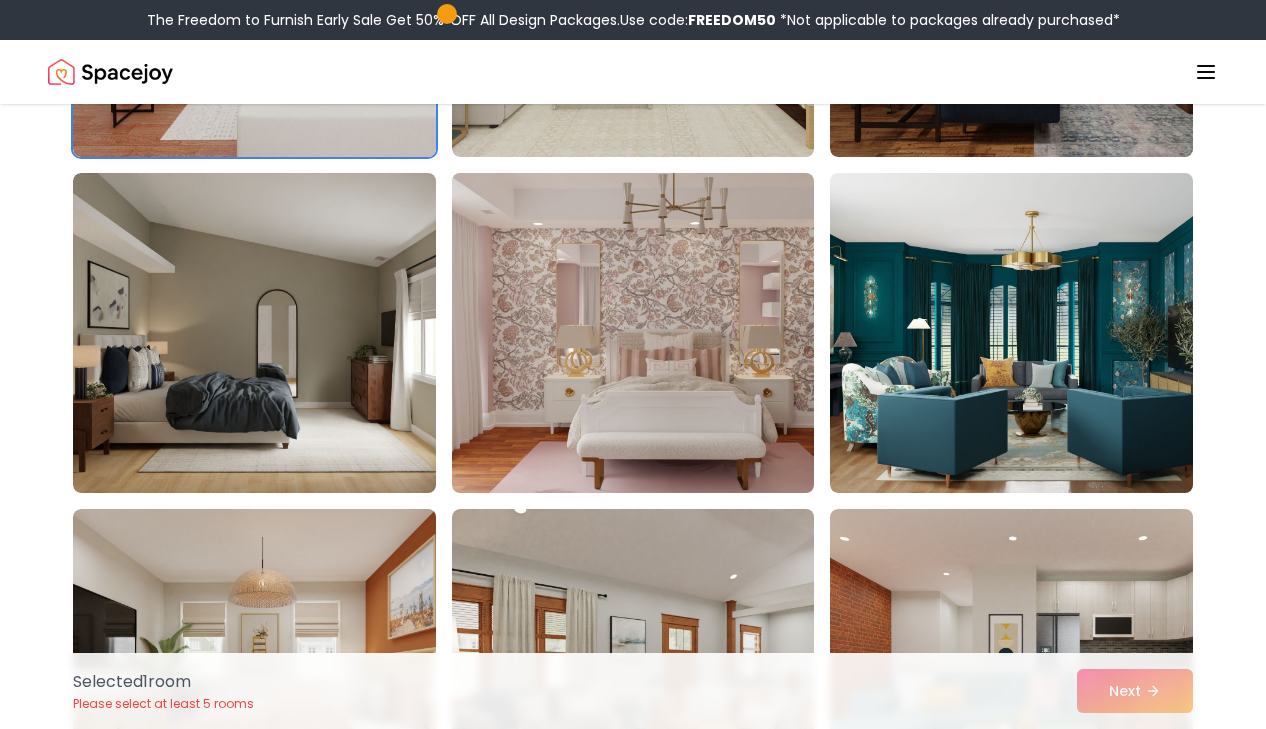 click at bounding box center [652, 333] 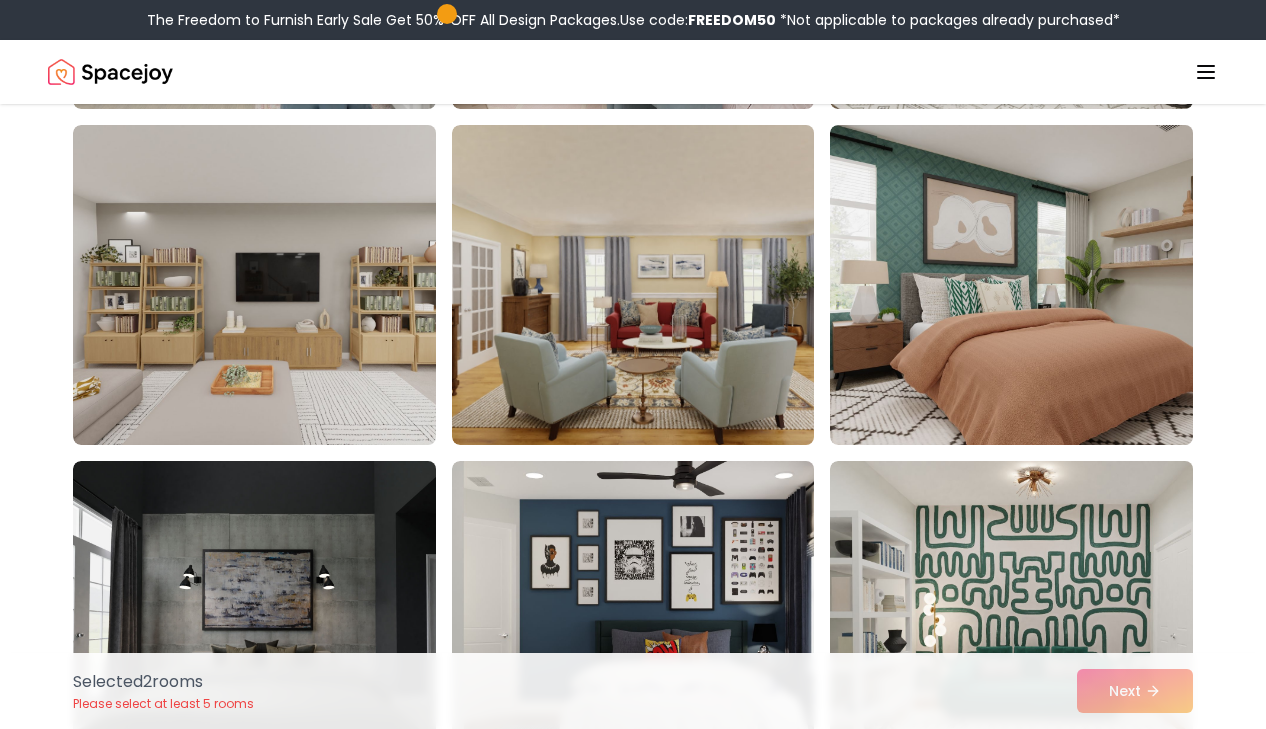 scroll, scrollTop: 6899, scrollLeft: 0, axis: vertical 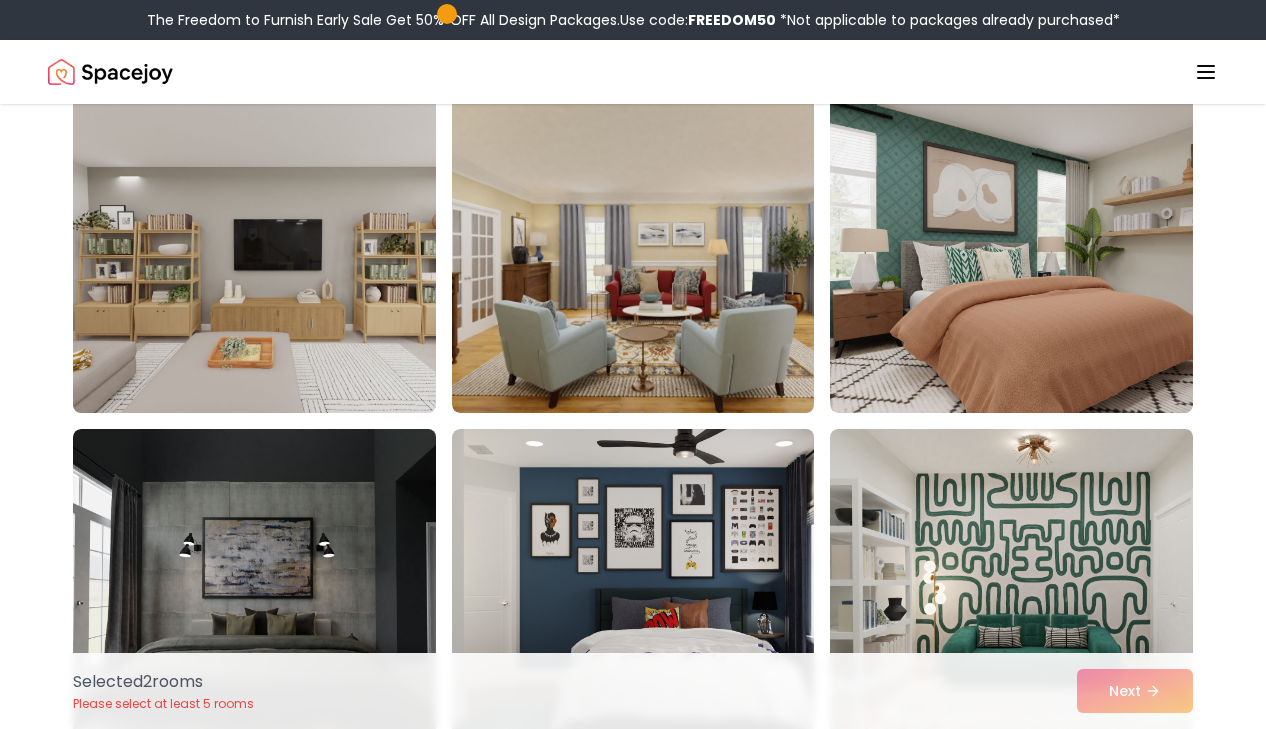 click at bounding box center (273, 253) 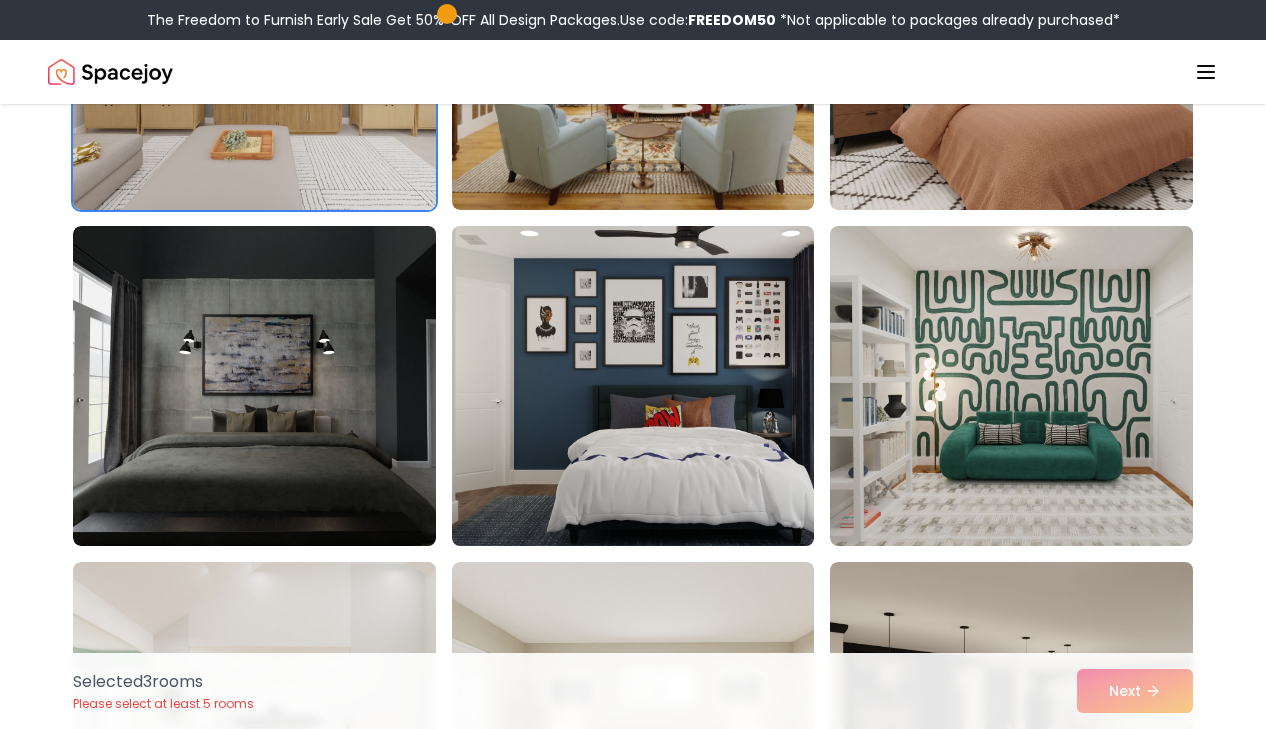 scroll, scrollTop: 7112, scrollLeft: 0, axis: vertical 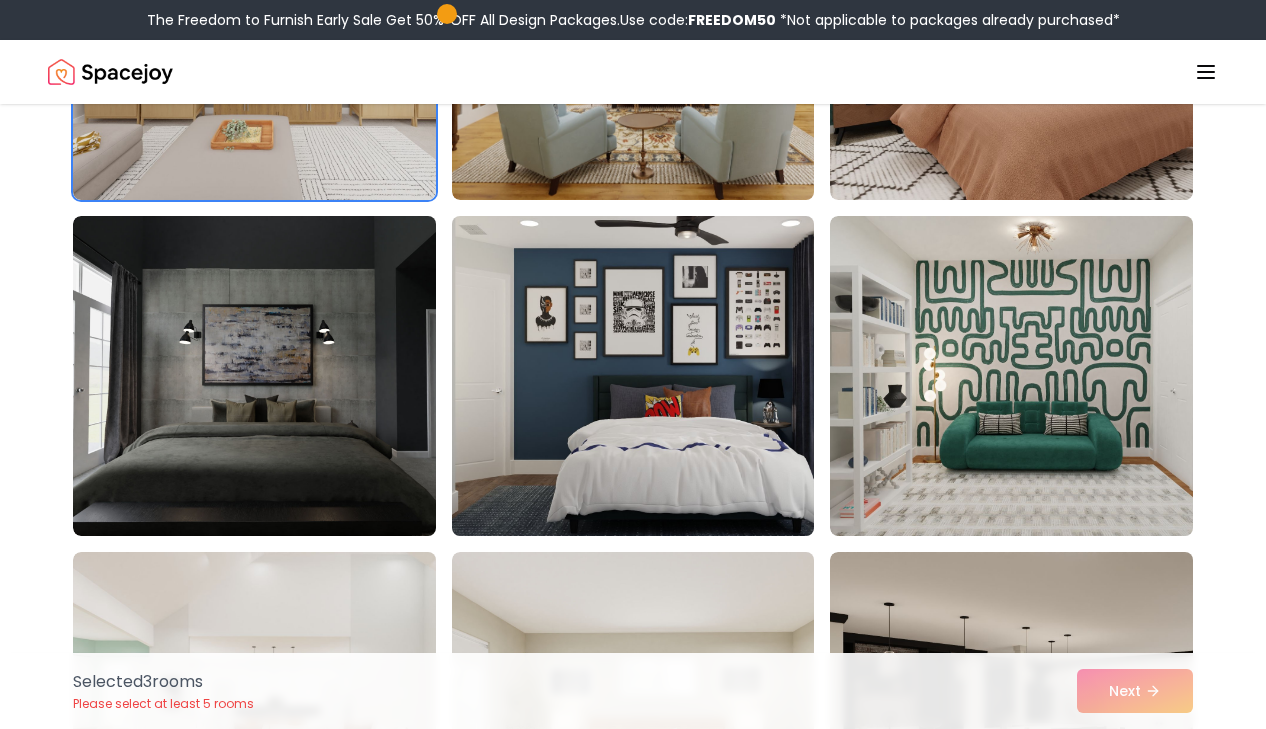click at bounding box center (652, 376) 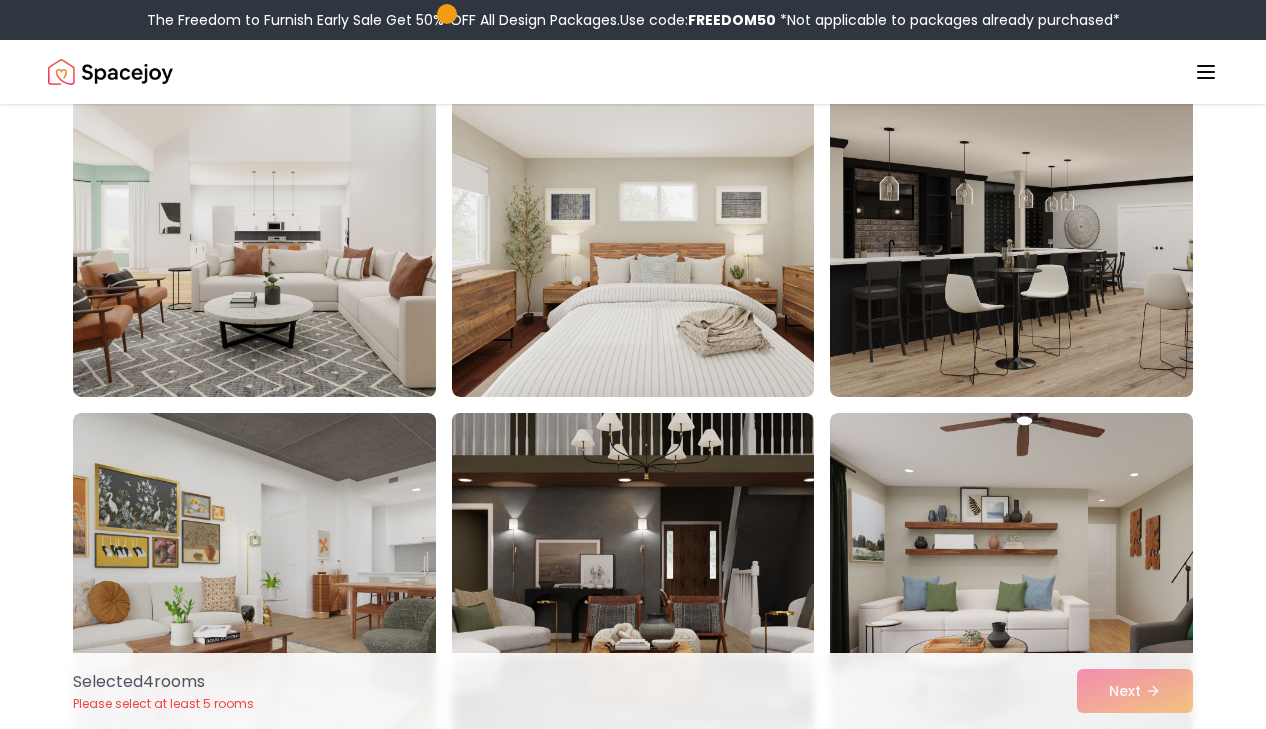 scroll, scrollTop: 7619, scrollLeft: 0, axis: vertical 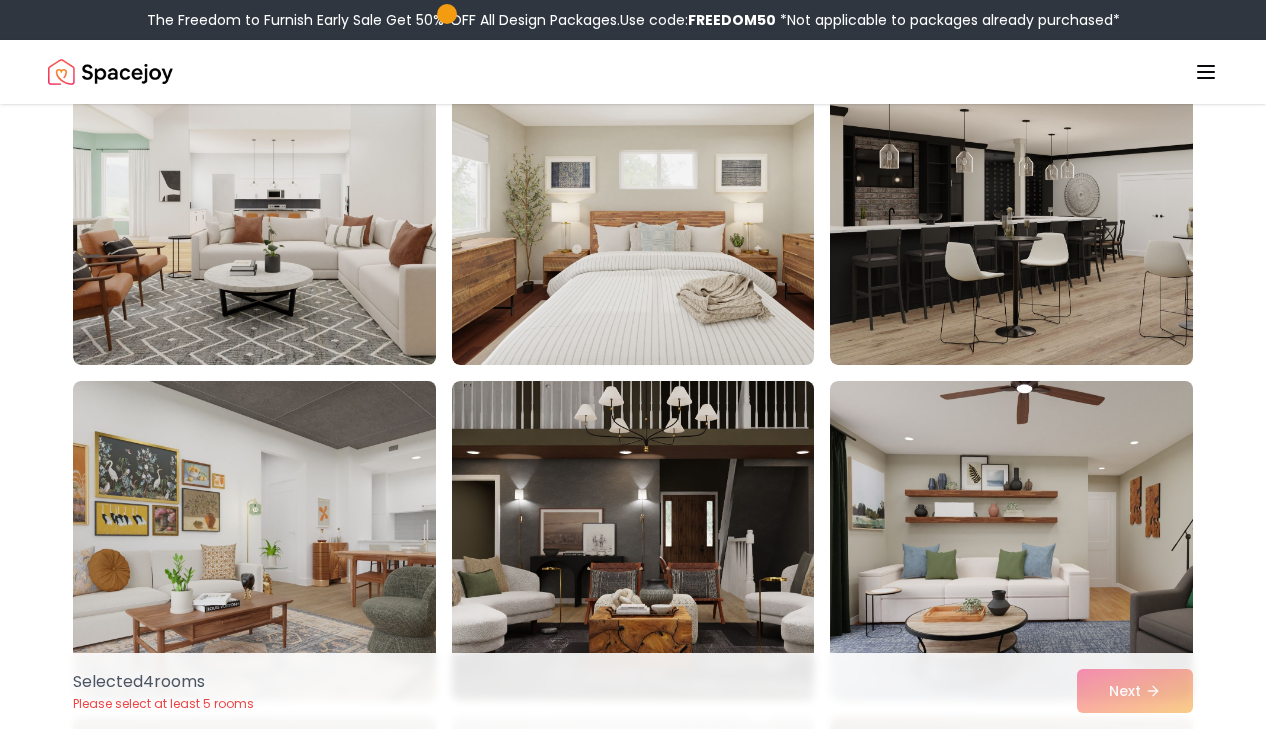 click on "Selected  4  room s Please select at least 5 rooms Next" at bounding box center [633, 691] 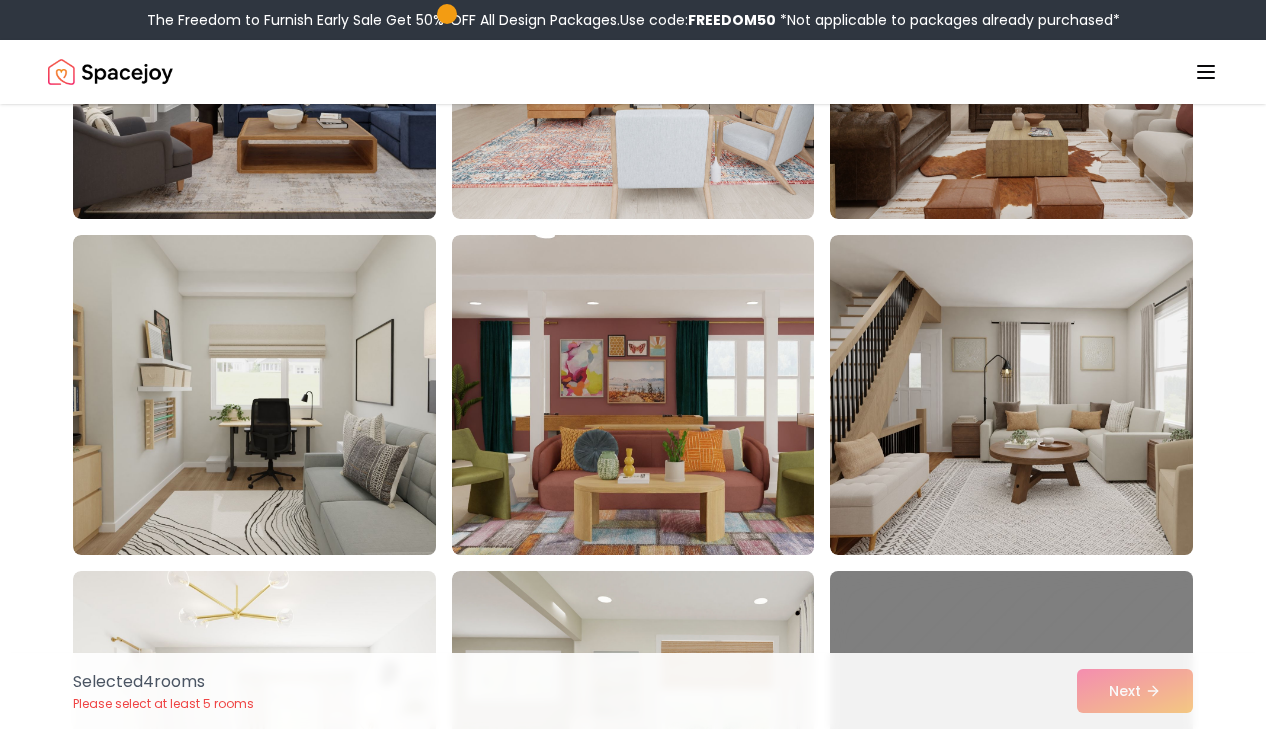 scroll, scrollTop: 8446, scrollLeft: 0, axis: vertical 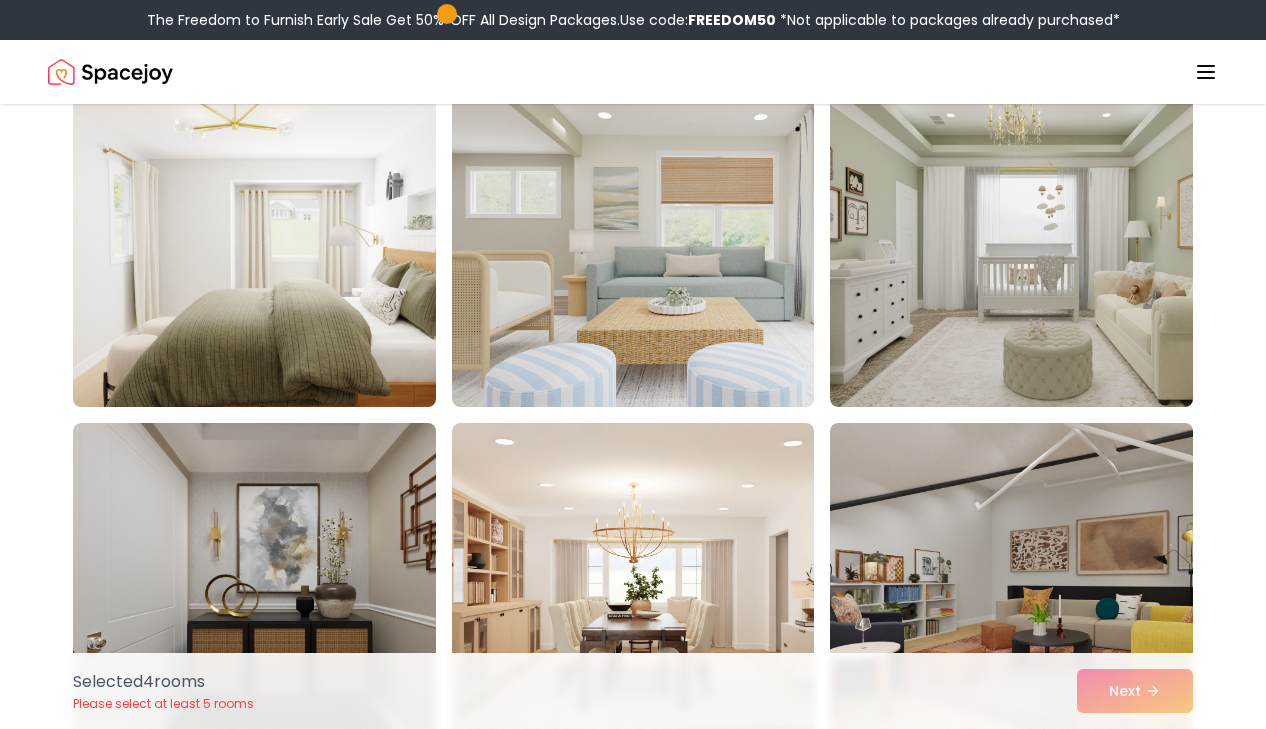 click at bounding box center (273, 247) 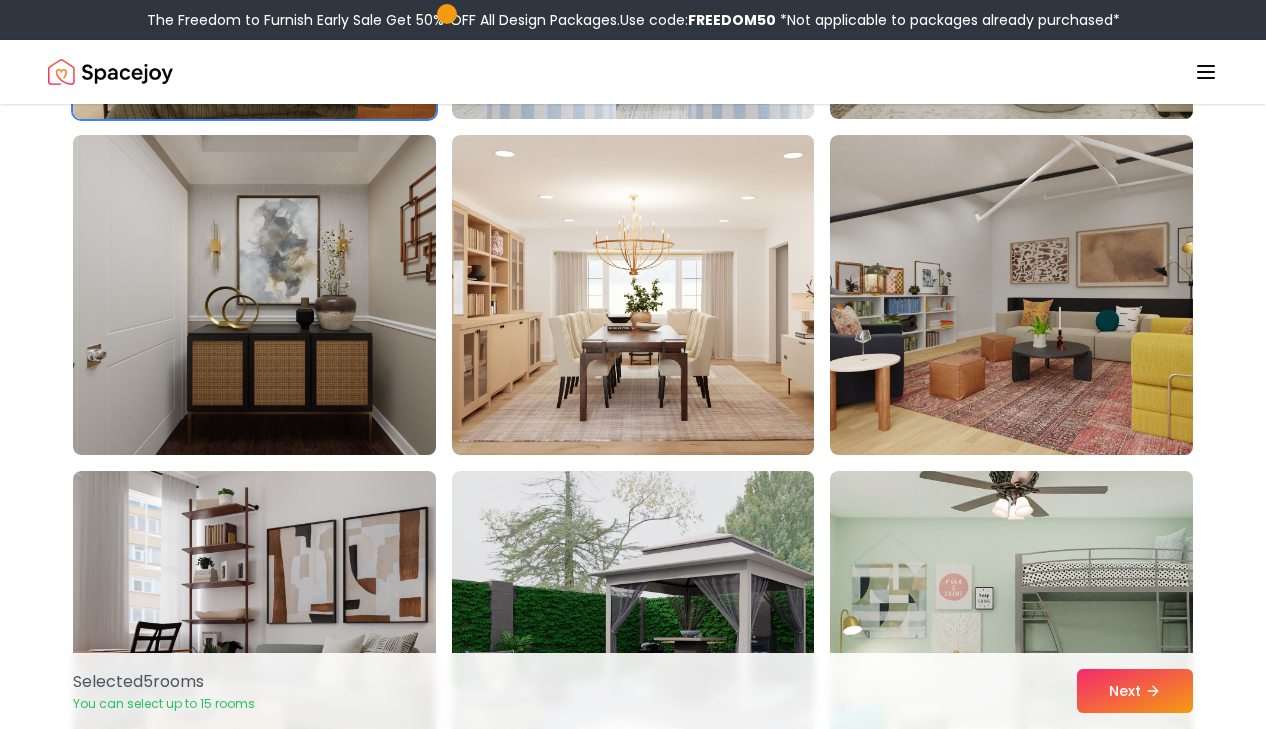 scroll, scrollTop: 9212, scrollLeft: 0, axis: vertical 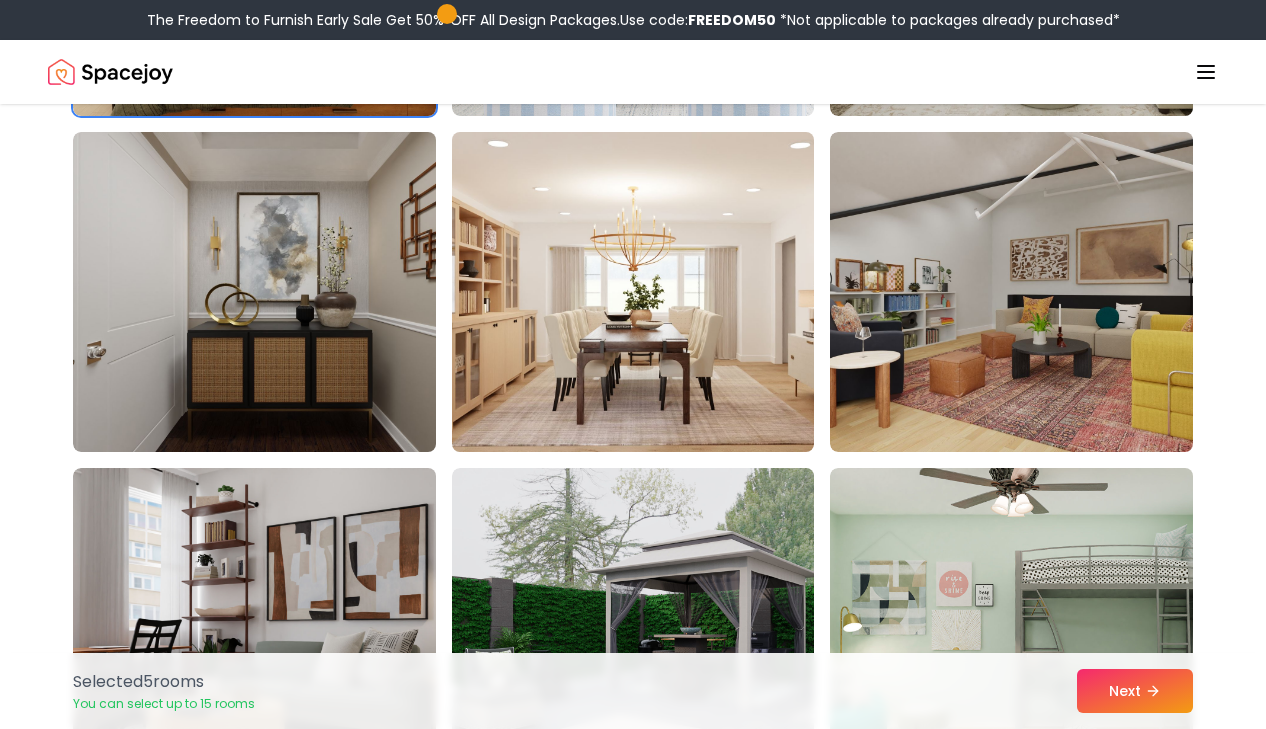 click at bounding box center [652, 292] 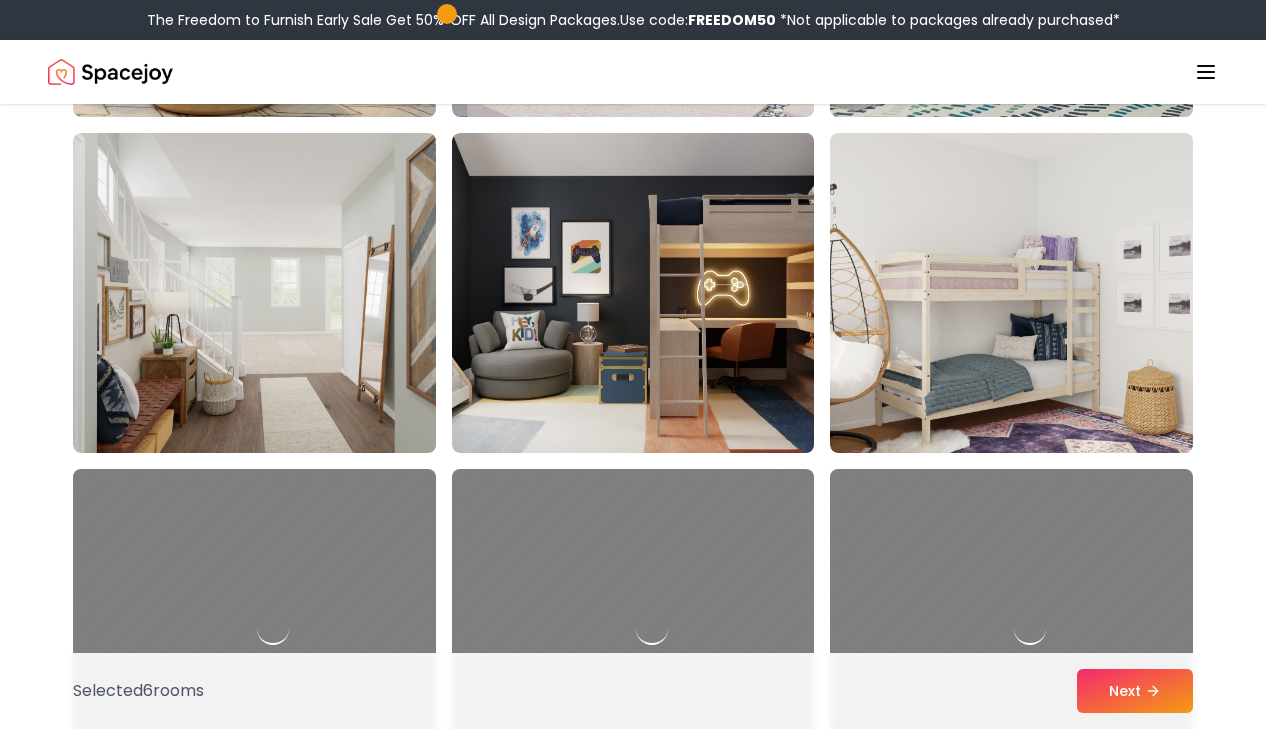 scroll, scrollTop: 9897, scrollLeft: 0, axis: vertical 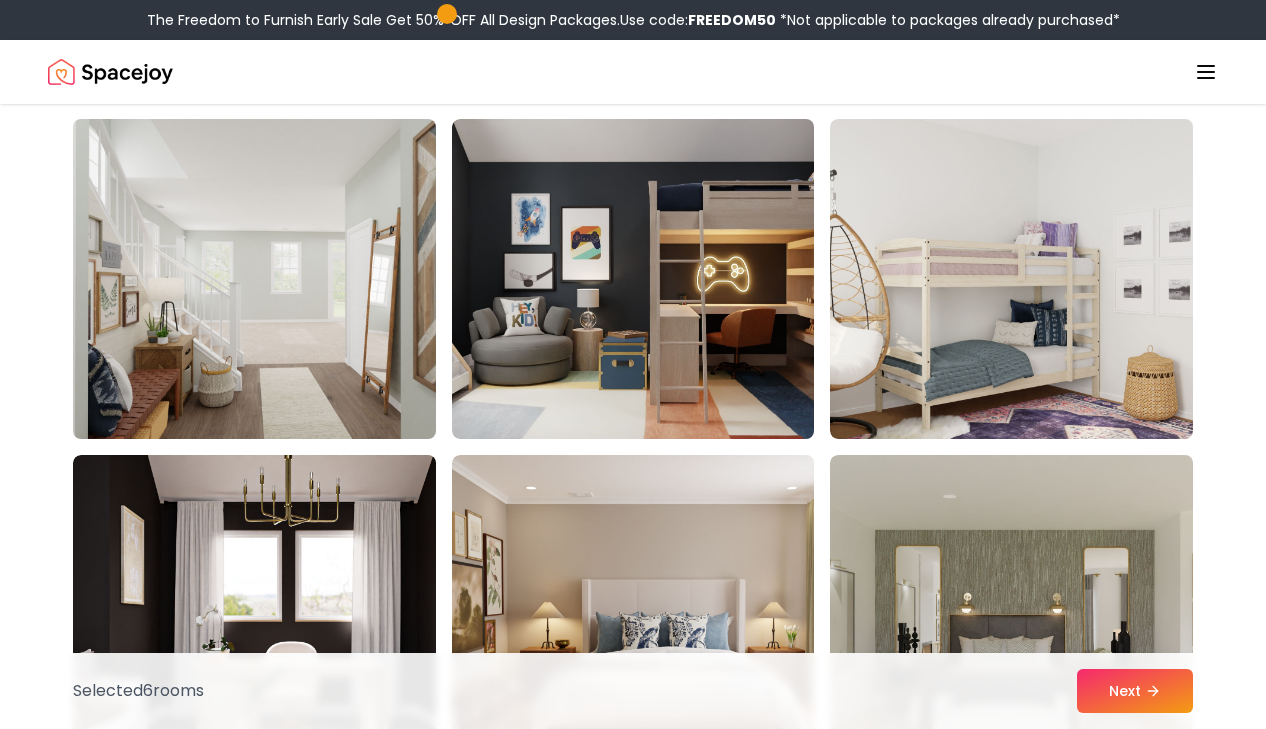 click at bounding box center (273, 279) 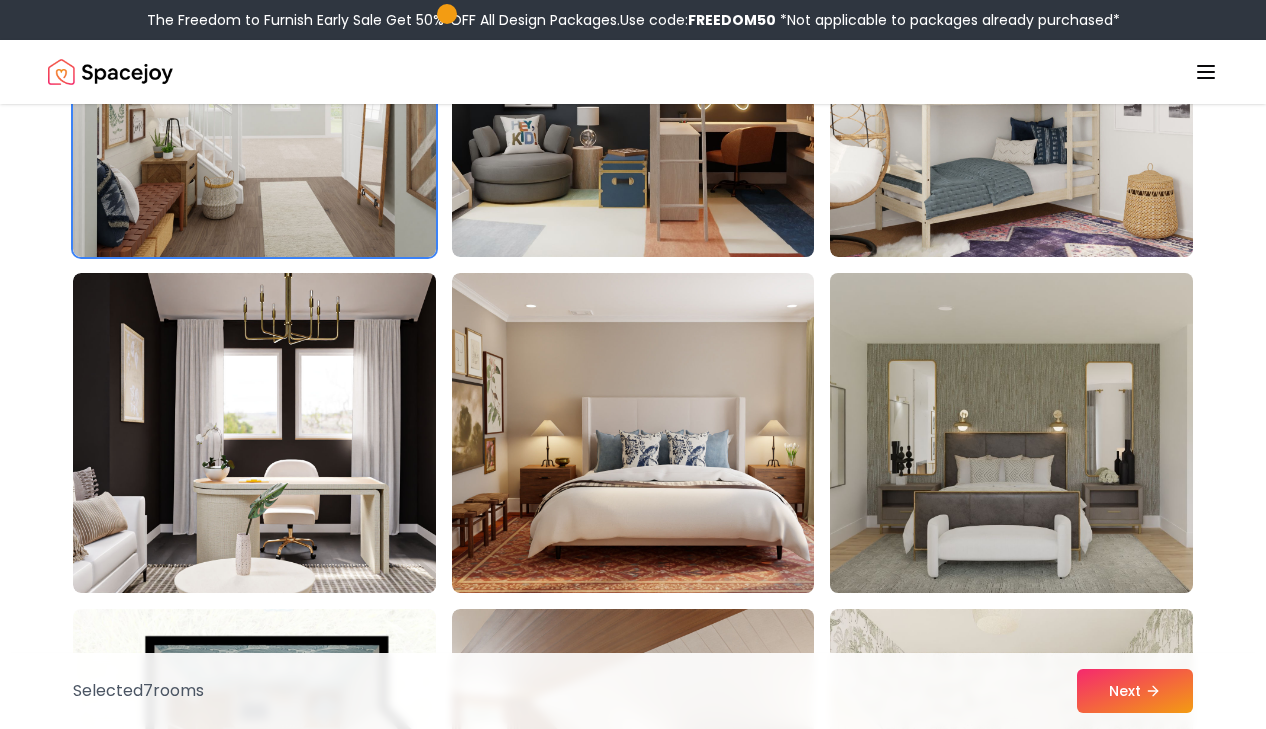 scroll, scrollTop: 10094, scrollLeft: 0, axis: vertical 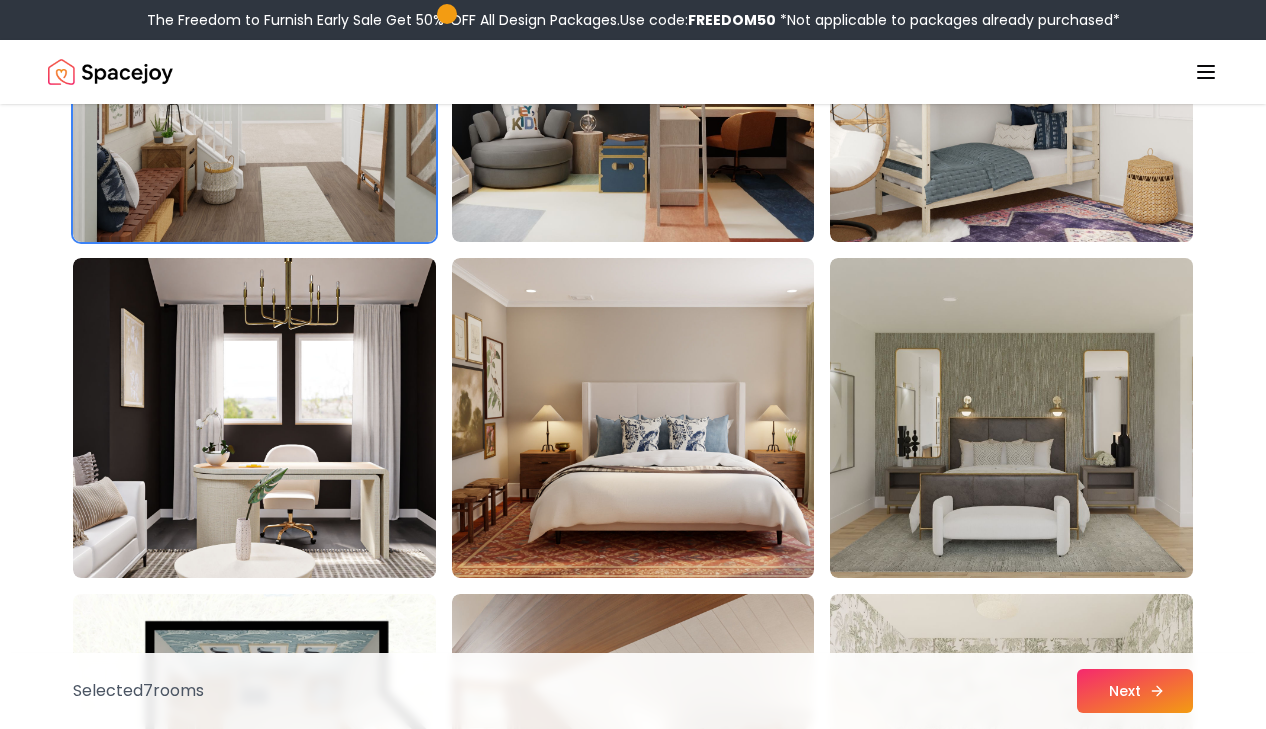click on "Next" at bounding box center [1135, 691] 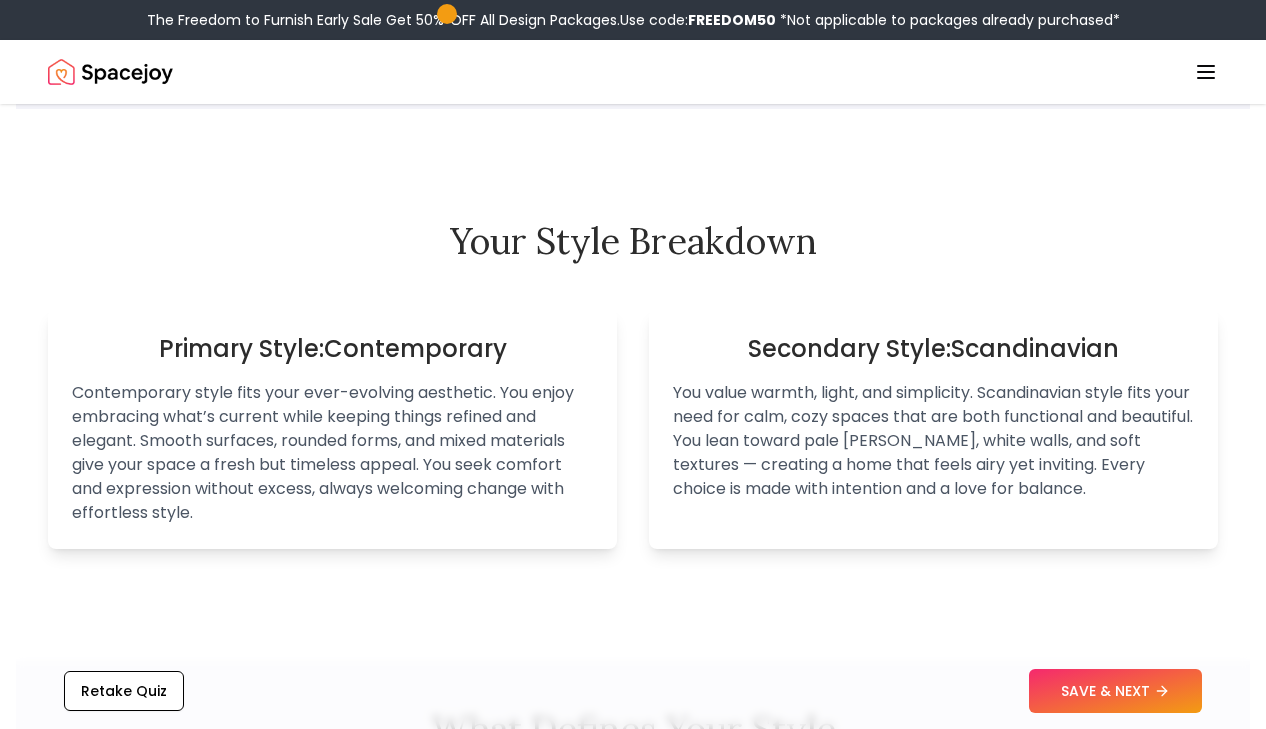 scroll, scrollTop: 1217, scrollLeft: 0, axis: vertical 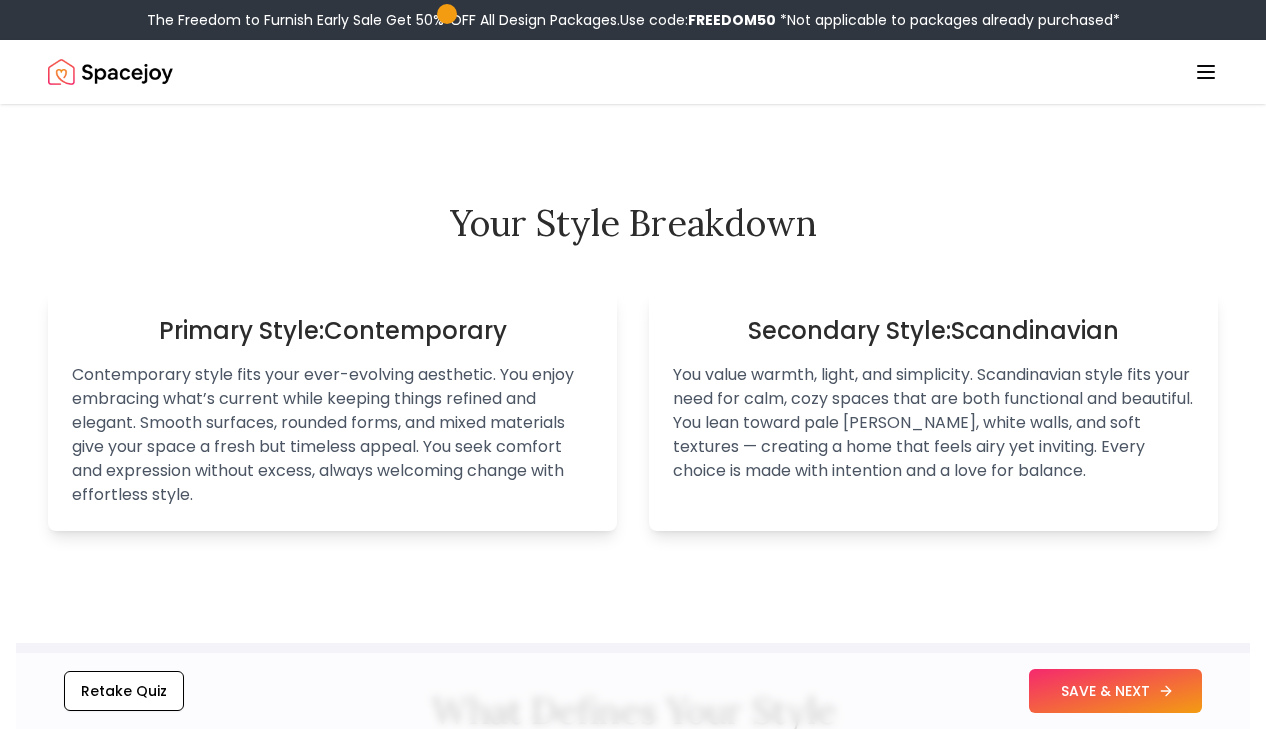 click on "SAVE & NEXT" at bounding box center [1115, 691] 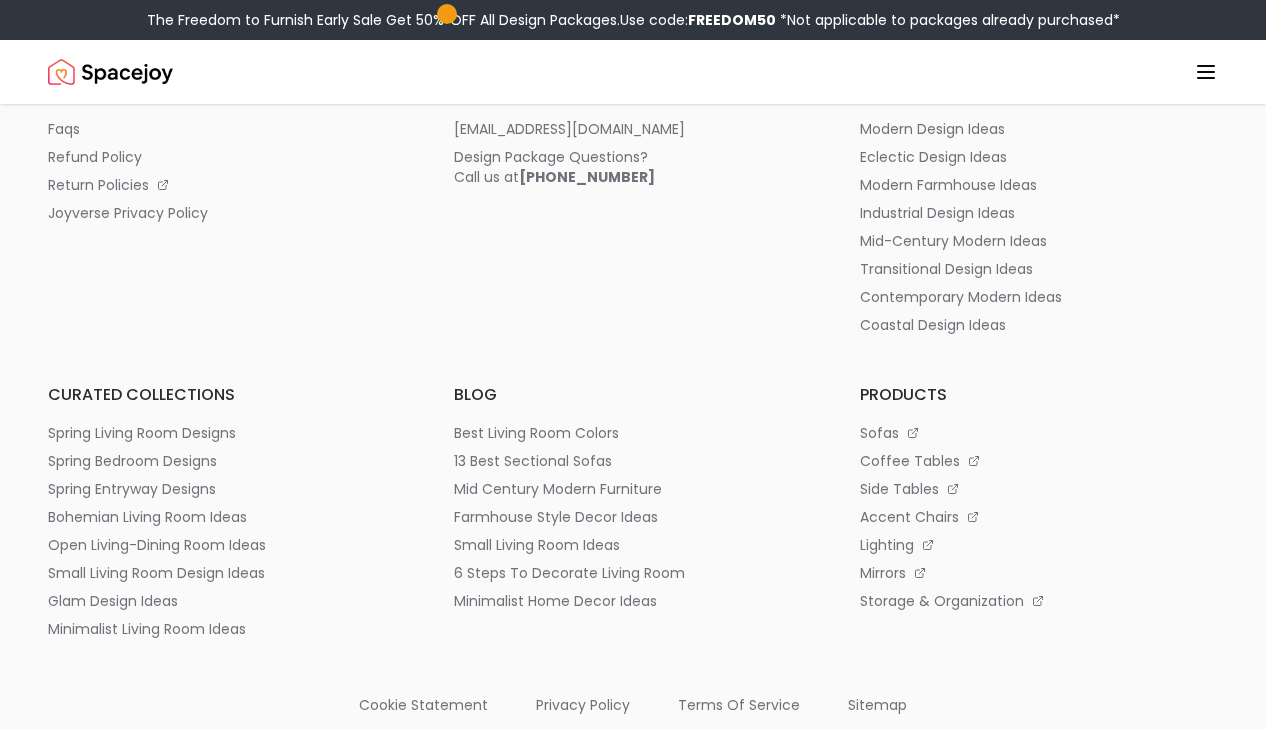 scroll, scrollTop: 0, scrollLeft: 0, axis: both 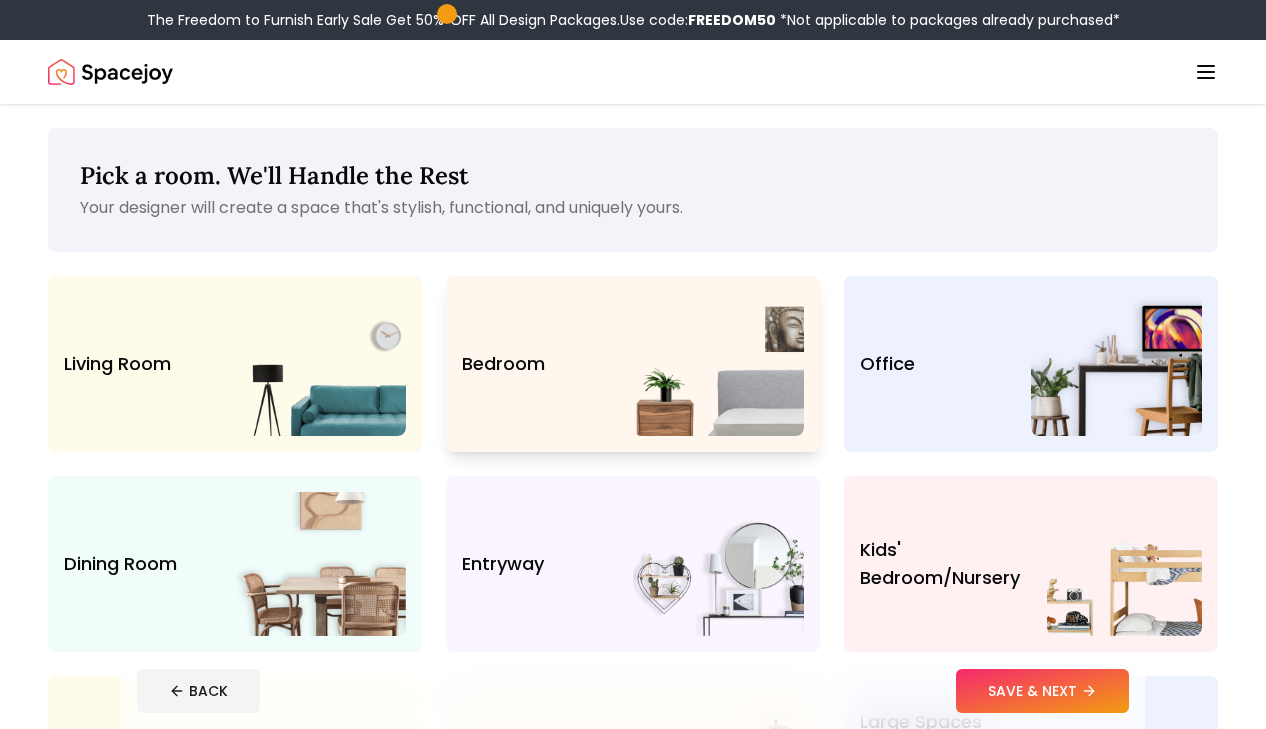 click at bounding box center [718, 364] 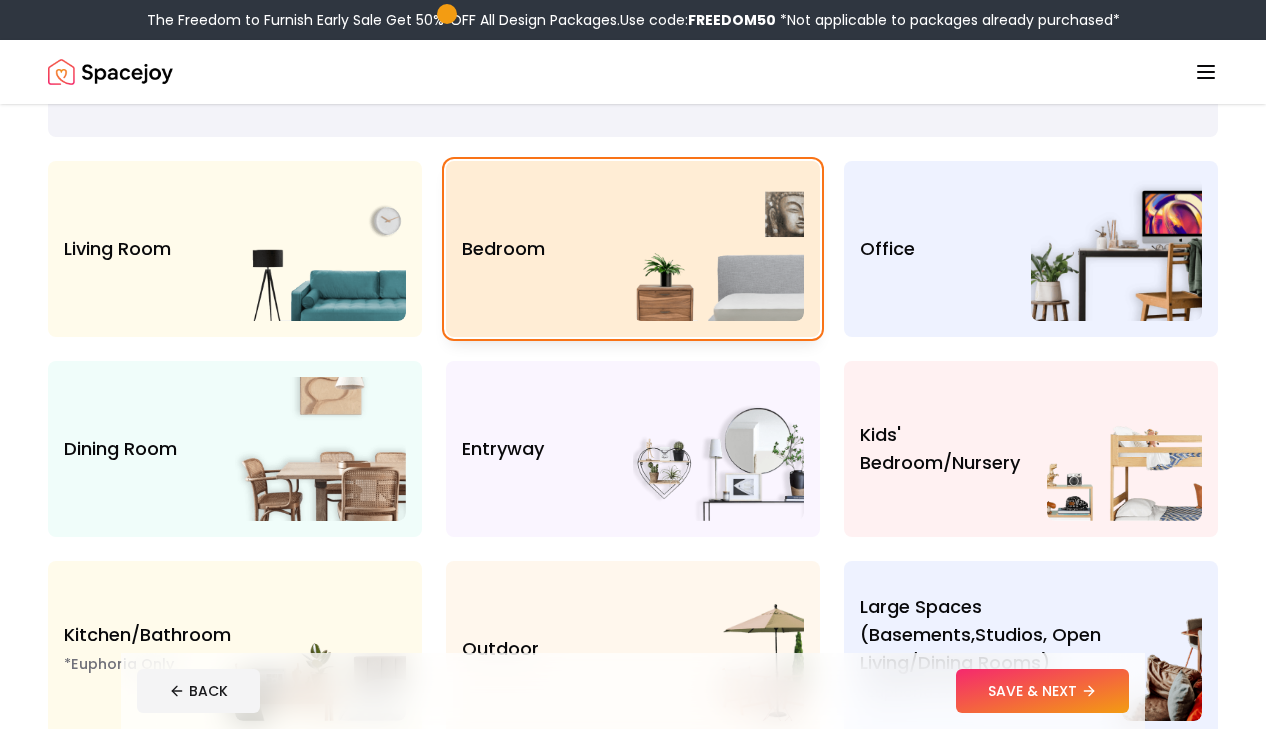 scroll, scrollTop: 0, scrollLeft: 0, axis: both 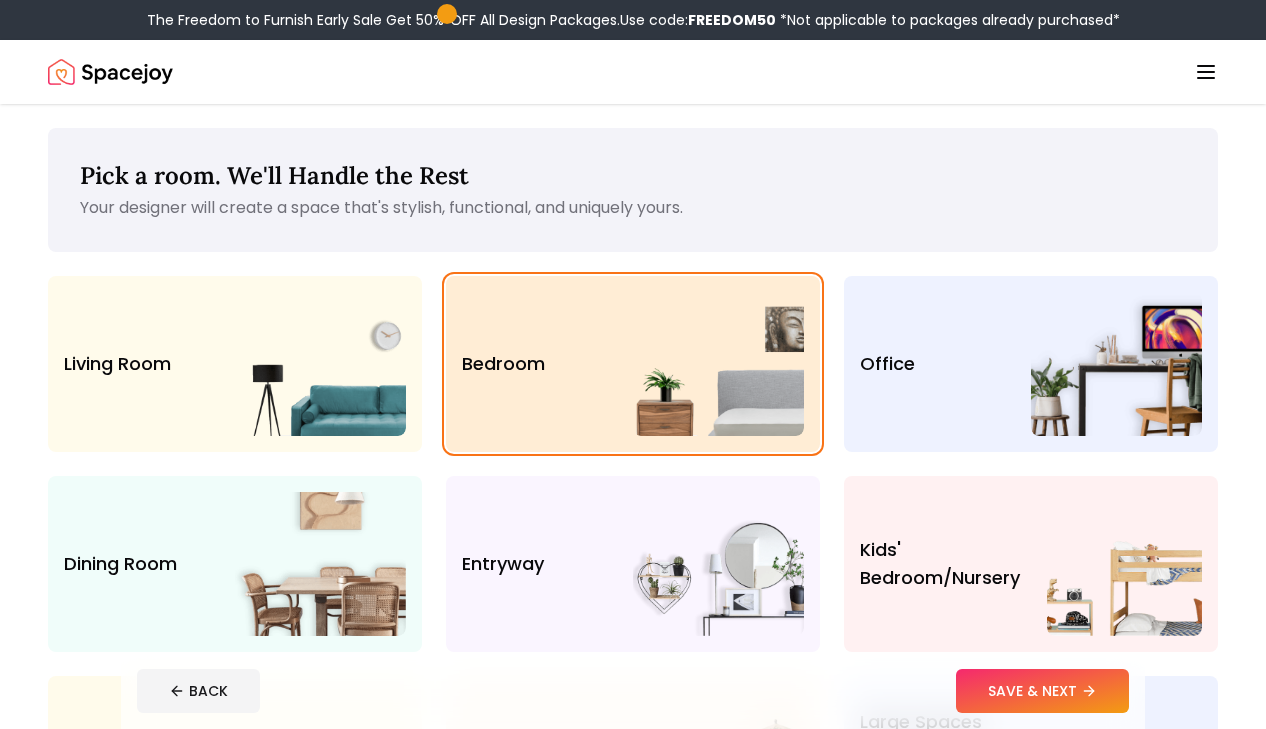 click on "BACK SAVE & NEXT" at bounding box center [633, 691] 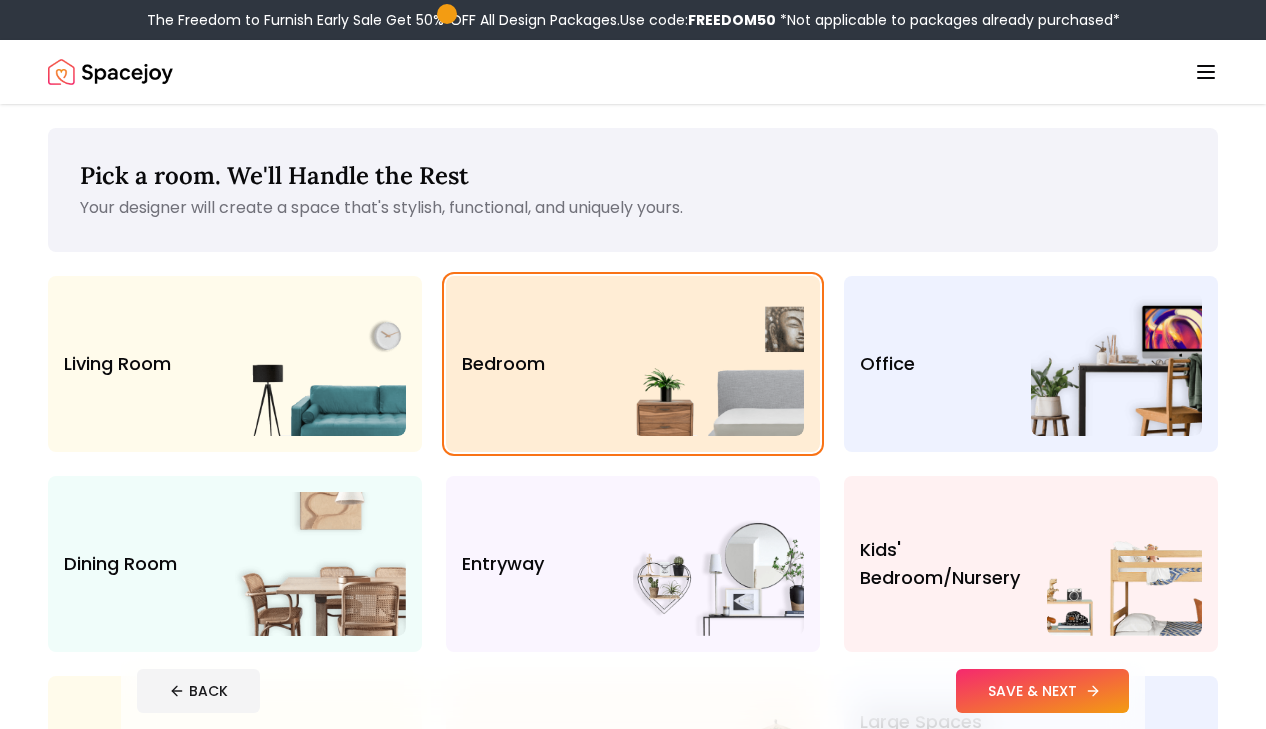 click on "SAVE & NEXT" at bounding box center (1042, 691) 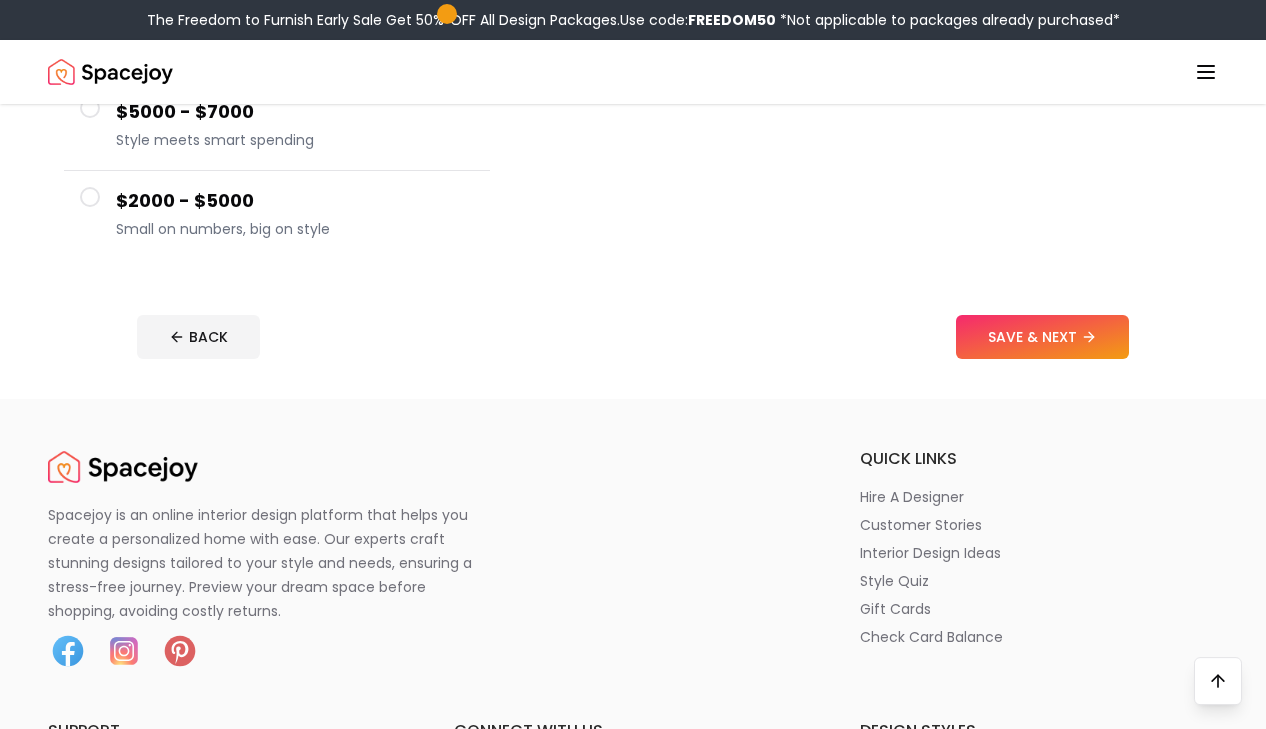scroll, scrollTop: 518, scrollLeft: 0, axis: vertical 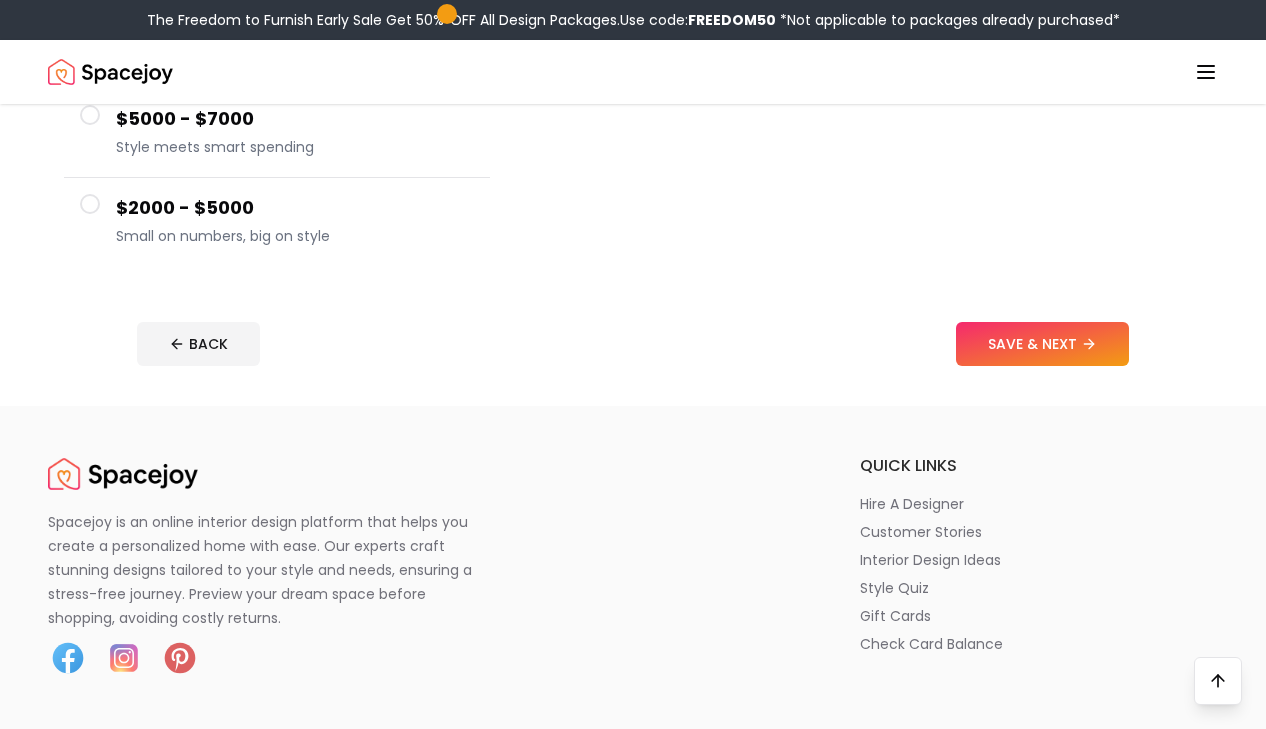 click on "Small on numbers, big on style" at bounding box center [295, 236] 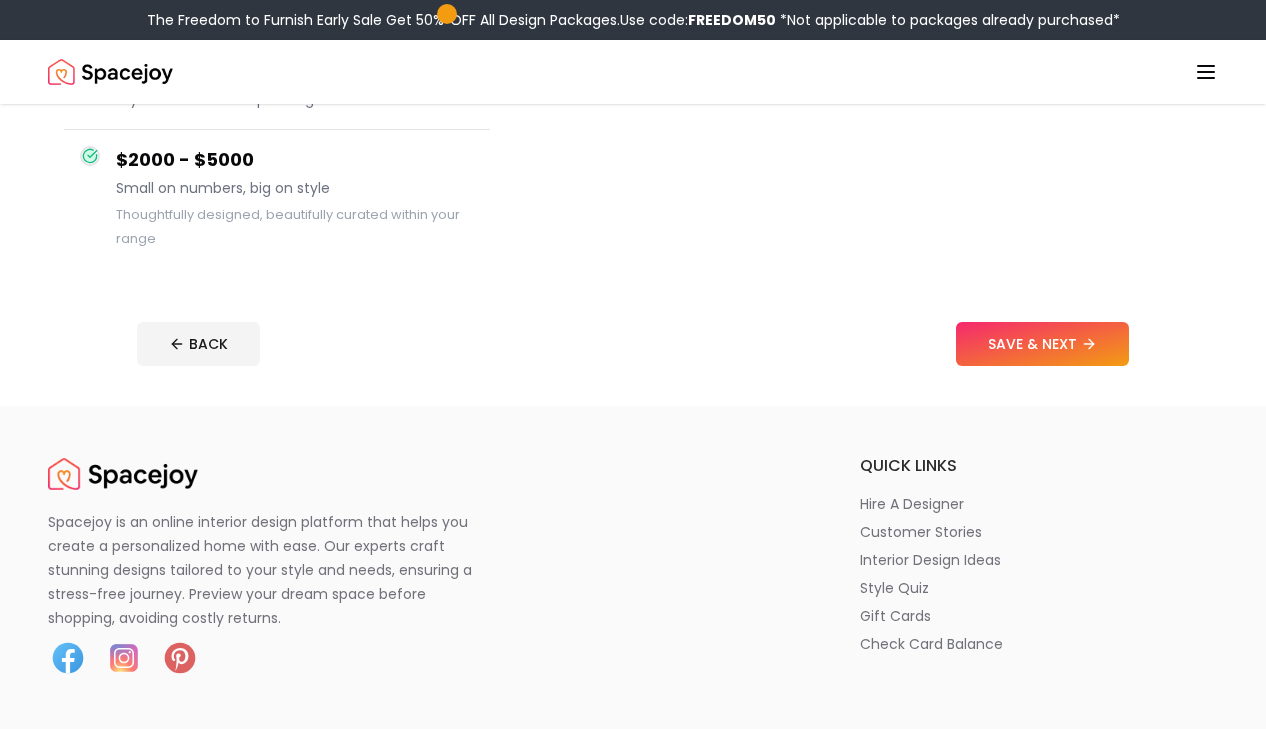 scroll, scrollTop: 494, scrollLeft: 0, axis: vertical 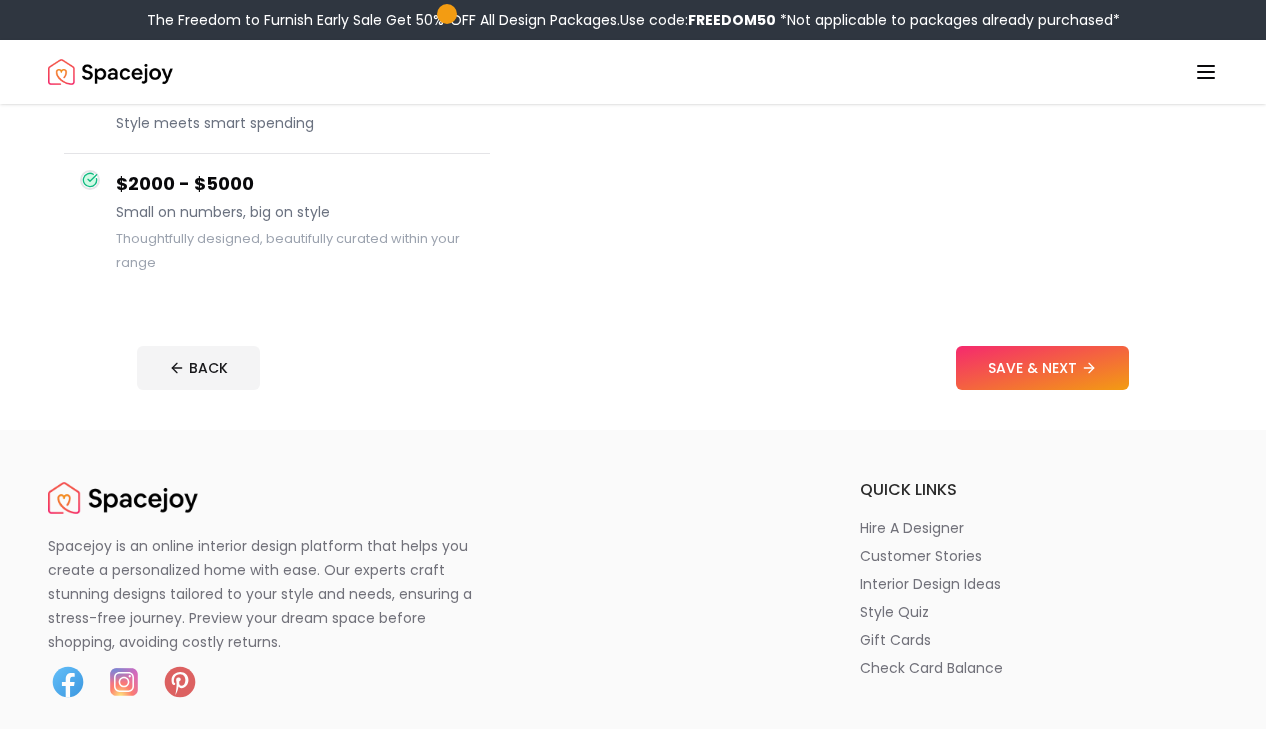 click on "Small on numbers, big on style" at bounding box center (295, 212) 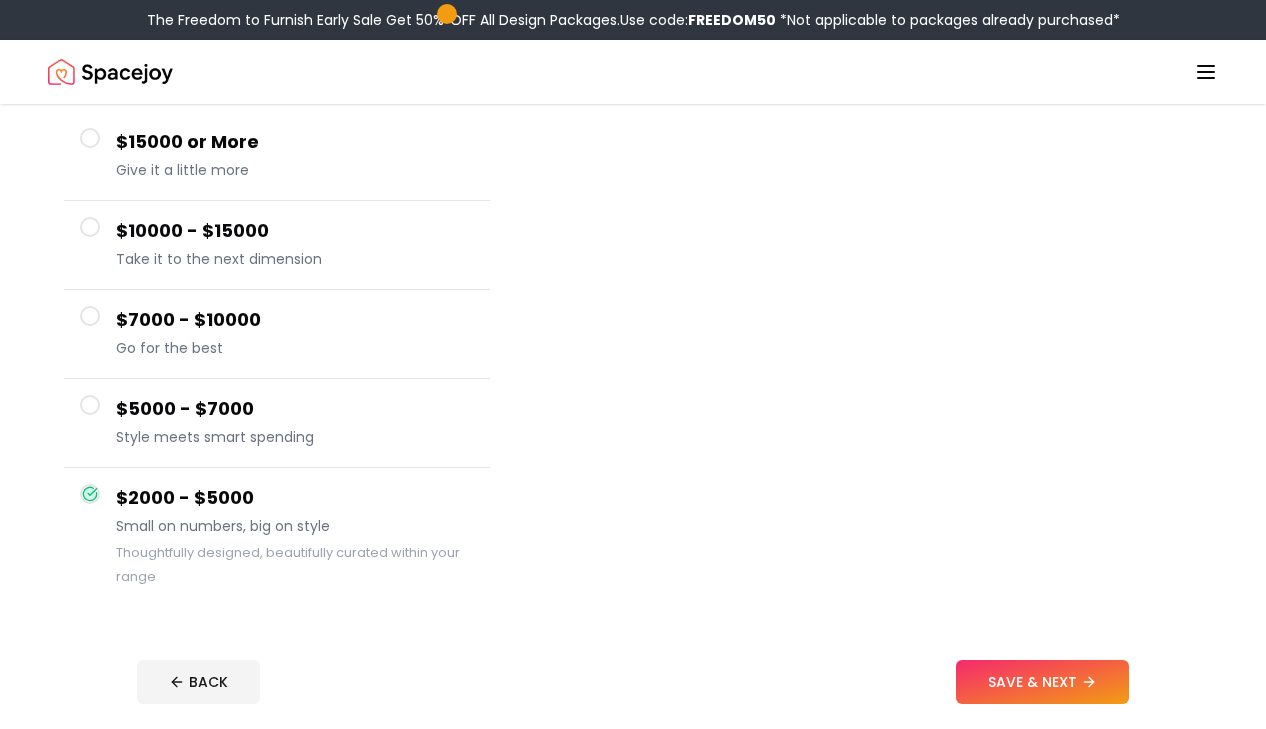 scroll, scrollTop: 0, scrollLeft: 0, axis: both 